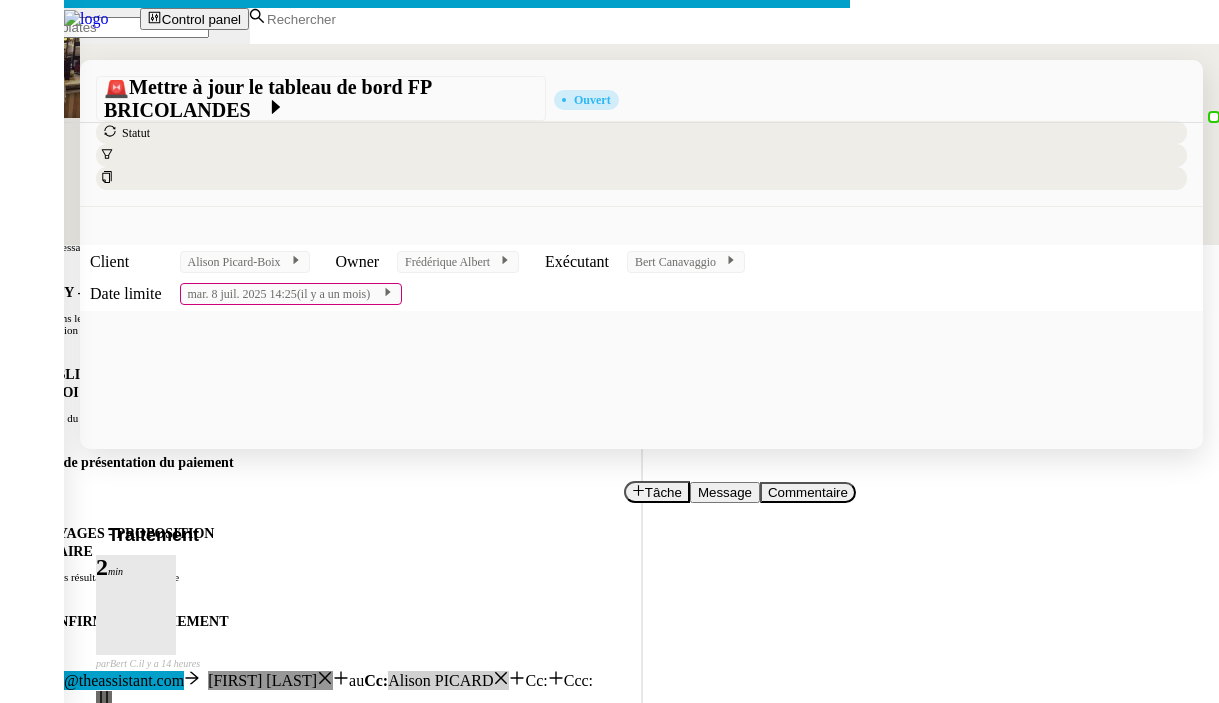 scroll, scrollTop: 0, scrollLeft: 0, axis: both 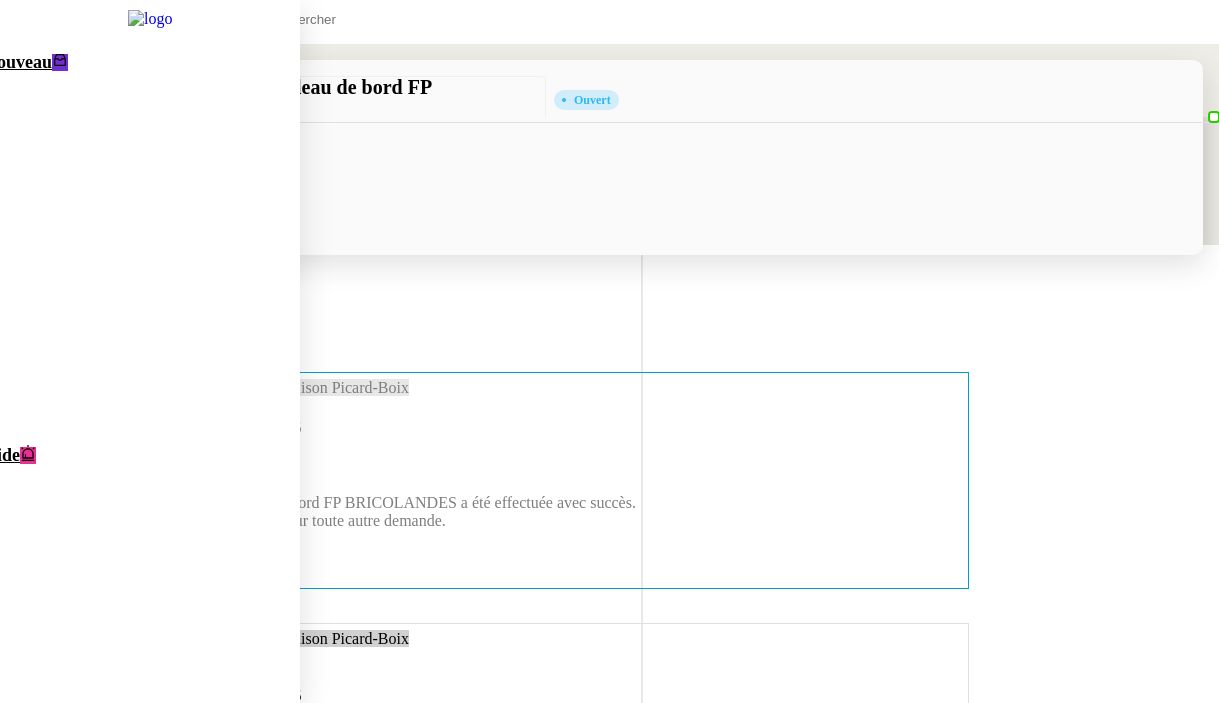 click on "Intégrer les FP pour PINKMAN" 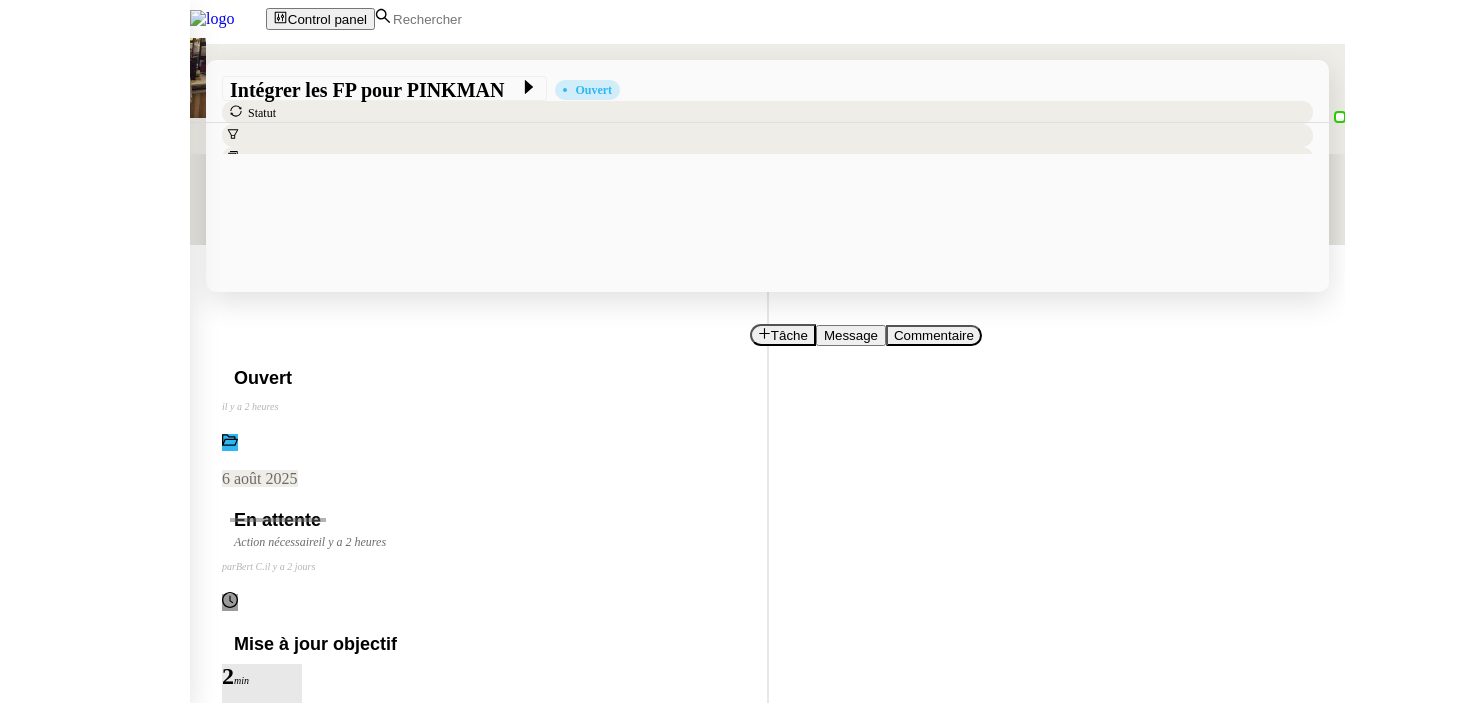 scroll, scrollTop: 0, scrollLeft: 0, axis: both 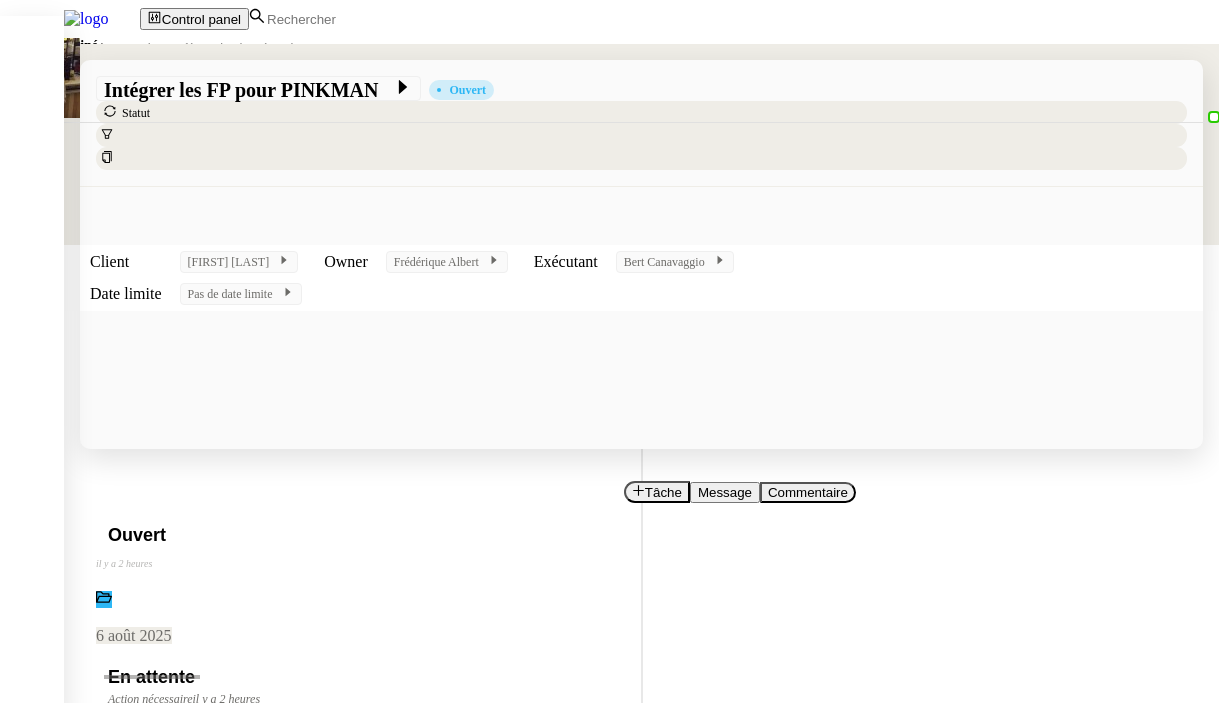 click on "Terminé" at bounding box center [73, 45] 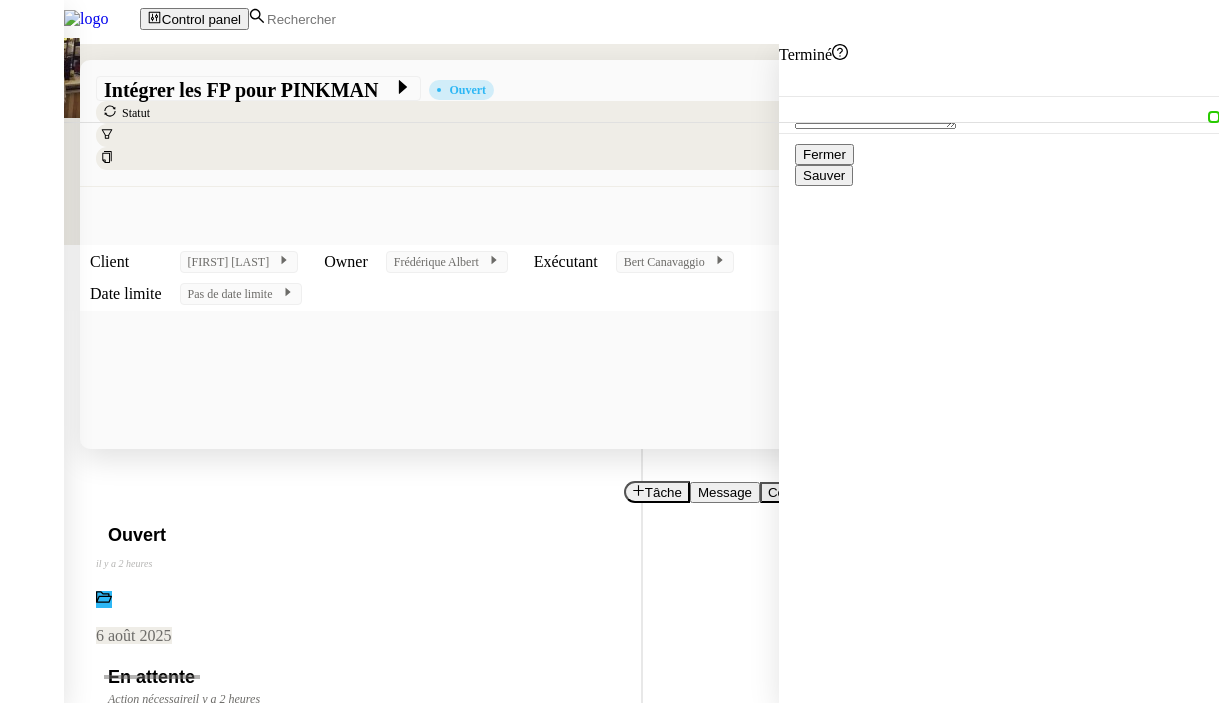 click on "Sauver" 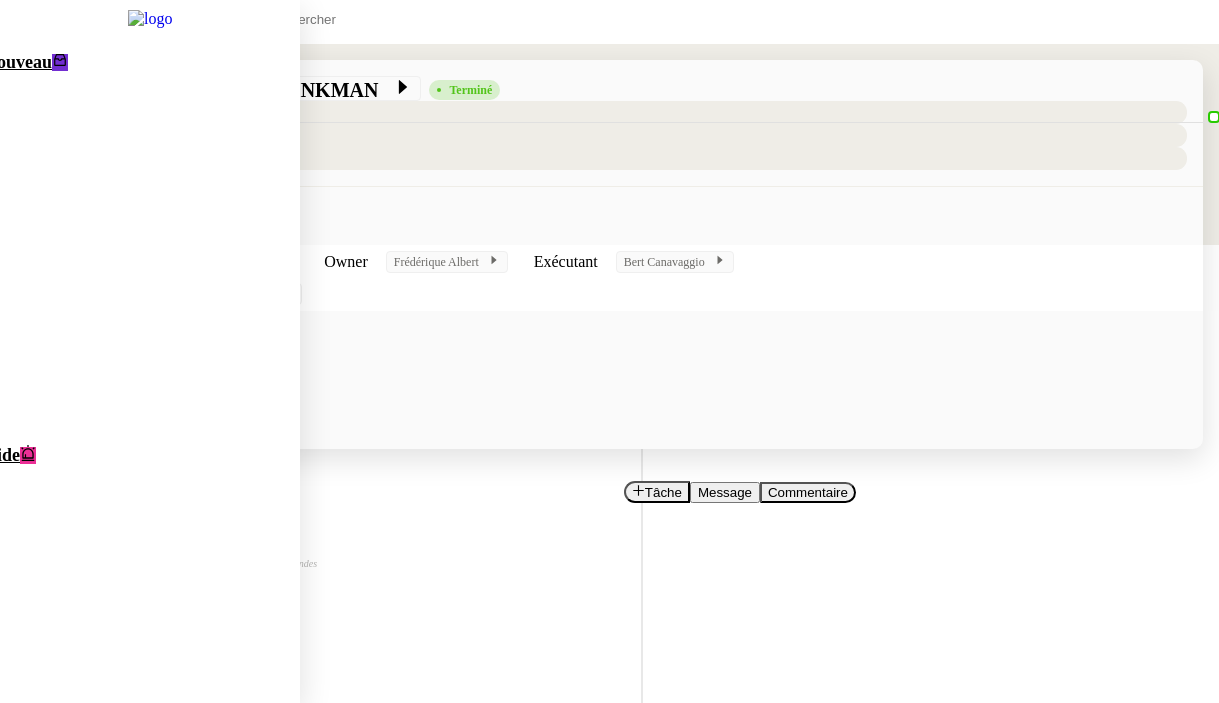 click on "Nouveau" 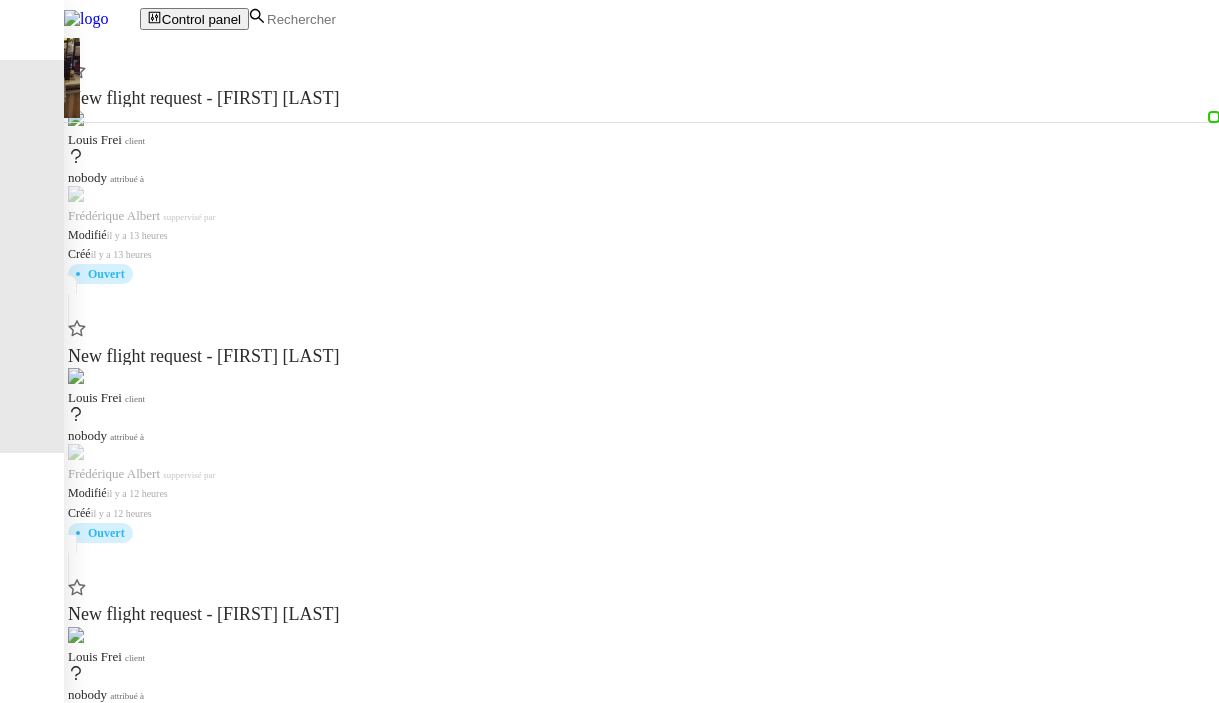 click on "New flight request - Nic Stone  Louis Frei    client    nobody    attribué à    Frédérique  Albert    suppervisé par    Modifié   il y a 13 heures  Créé   il y a 13 heures   Ouvert   New flight request - DeAndre Nix  Louis Frei    client    nobody    attribué à    Frédérique  Albert    suppervisé par    Modifié   il y a 12 heures  Créé   il y a 12 heures   Ouvert   New flight request - Celestin Pele  Louis Frei    client    nobody    attribué à    Frédérique  Albert    suppervisé par    Modifié   il y a 12 heures  Créé   il y a 12 heures   Ouvert   New flight request - himanshu atriwal  Louis Frei    client    nobody    attribué à    Frédérique  Albert    suppervisé par    Modifié   il y a 11 heures  Créé   il y a 11 heures   Ouvert   New flight request - Samuel Benaim  Louis Frei    client    nobody    attribué à    Frédérique  Albert    suppervisé par    Modifié   il y a 8 heures  Créé   il y a 8 heures   Ouvert   New flight request - Mickey Lawlor  Louis Frei" 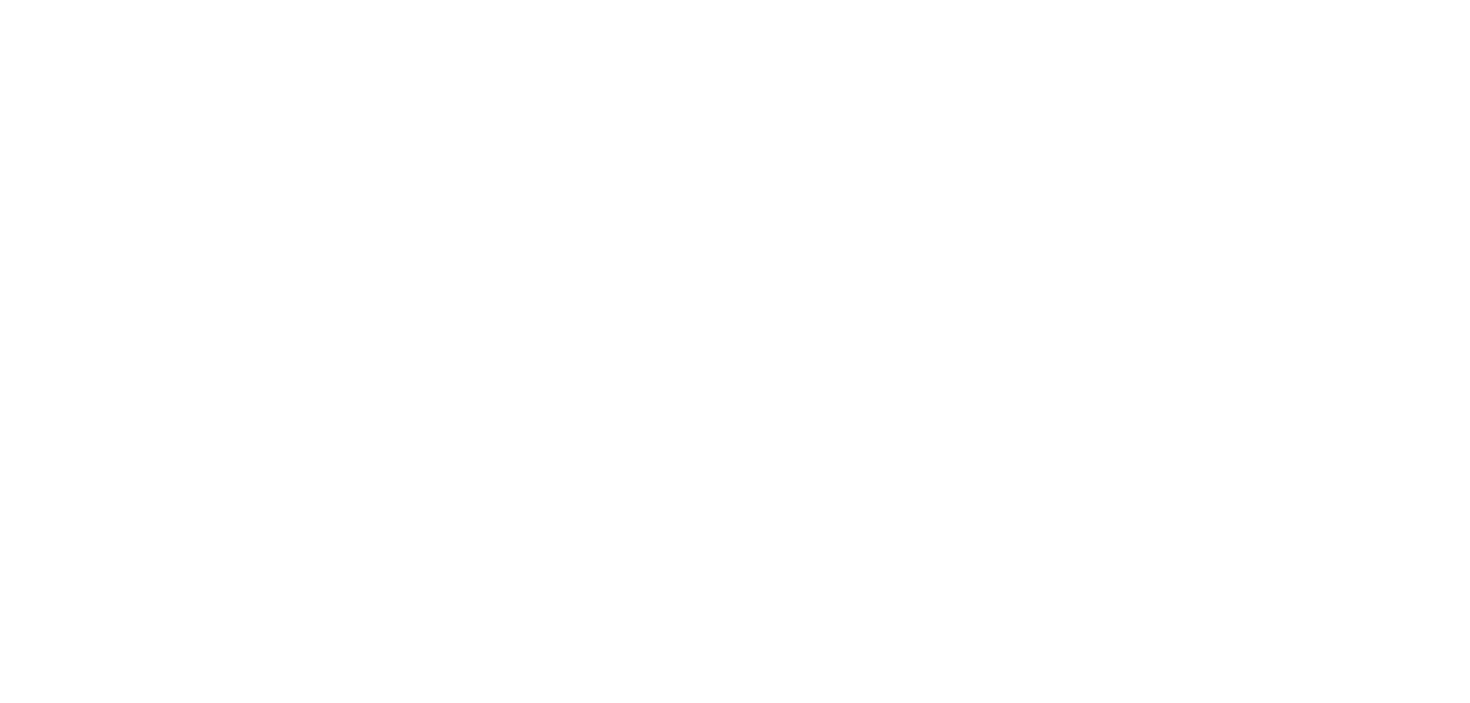 scroll, scrollTop: 0, scrollLeft: 0, axis: both 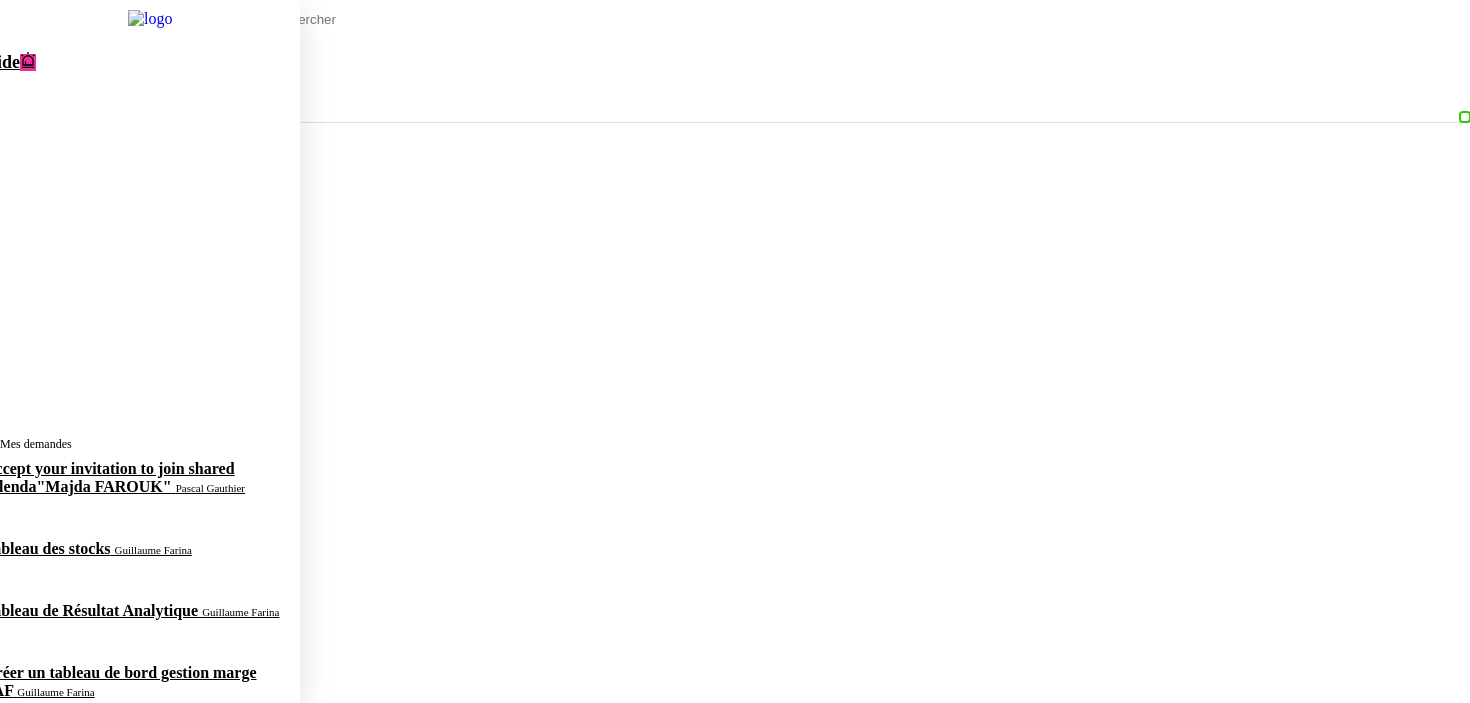 click on "Mettre à jour le tableau de bord FP BRICOLANDES" 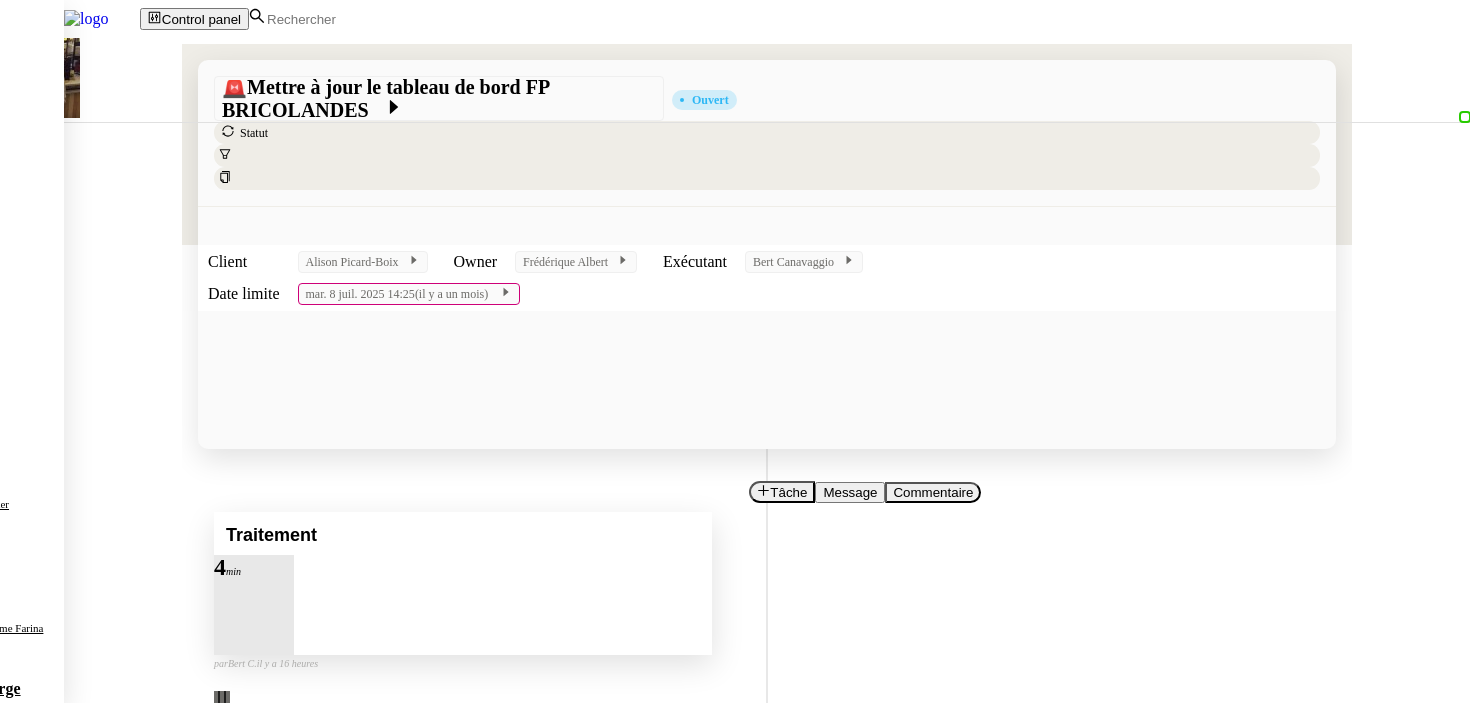 click at bounding box center (234, 579) 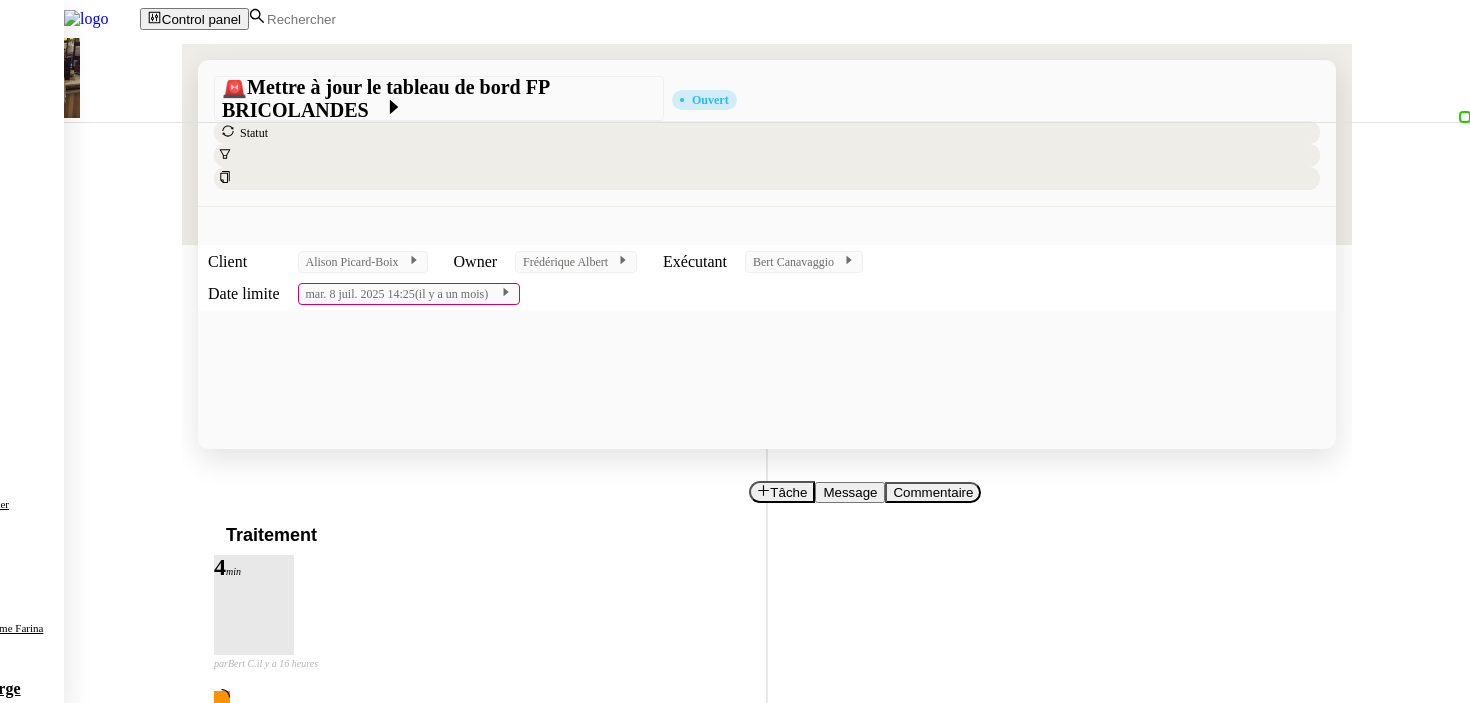 click on "FP BRICOLANDES 07/2025
Bonjour, La mise à jour du tableau de bord FP BRICOLANDES a été effectuée avec succès. Je reste à votre disposition pour toute autre demande. Cordialement, •••" at bounding box center (656, 836) 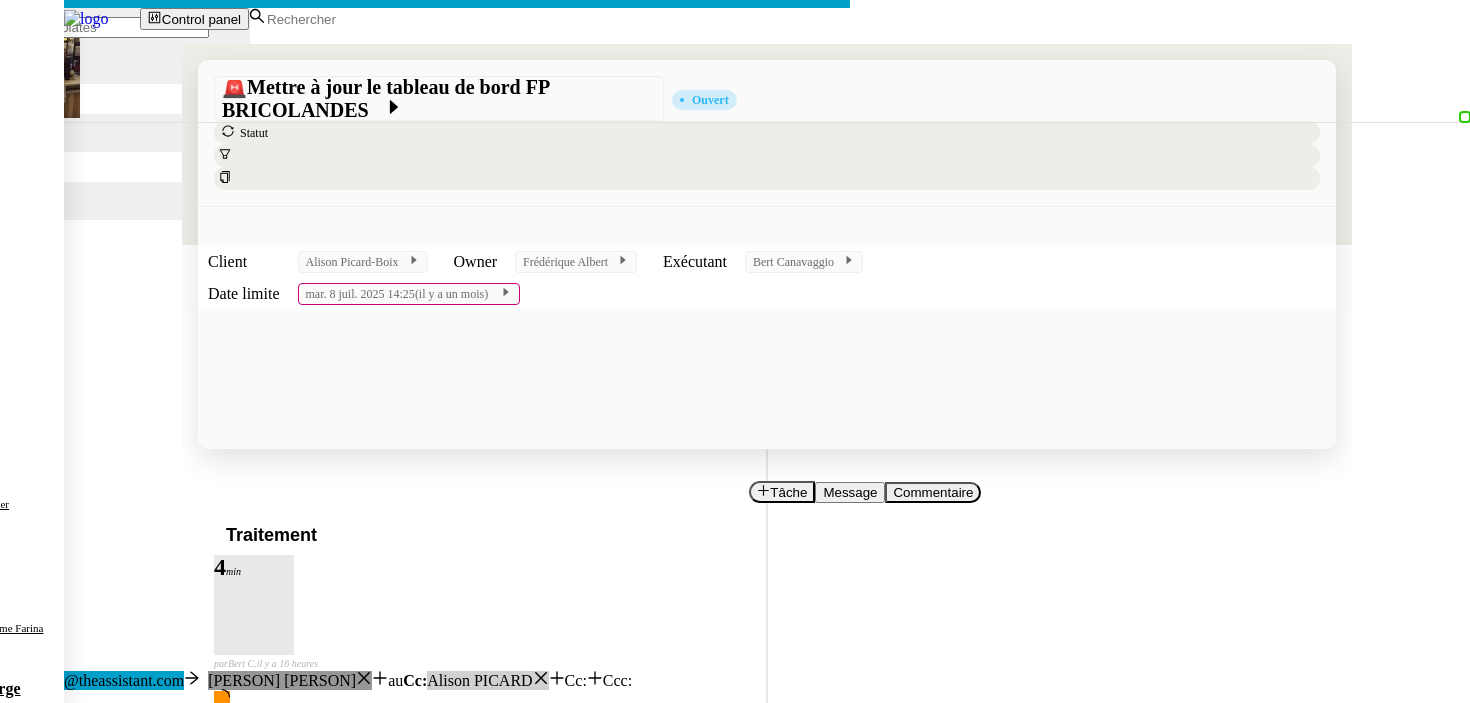 scroll, scrollTop: 0, scrollLeft: 42, axis: horizontal 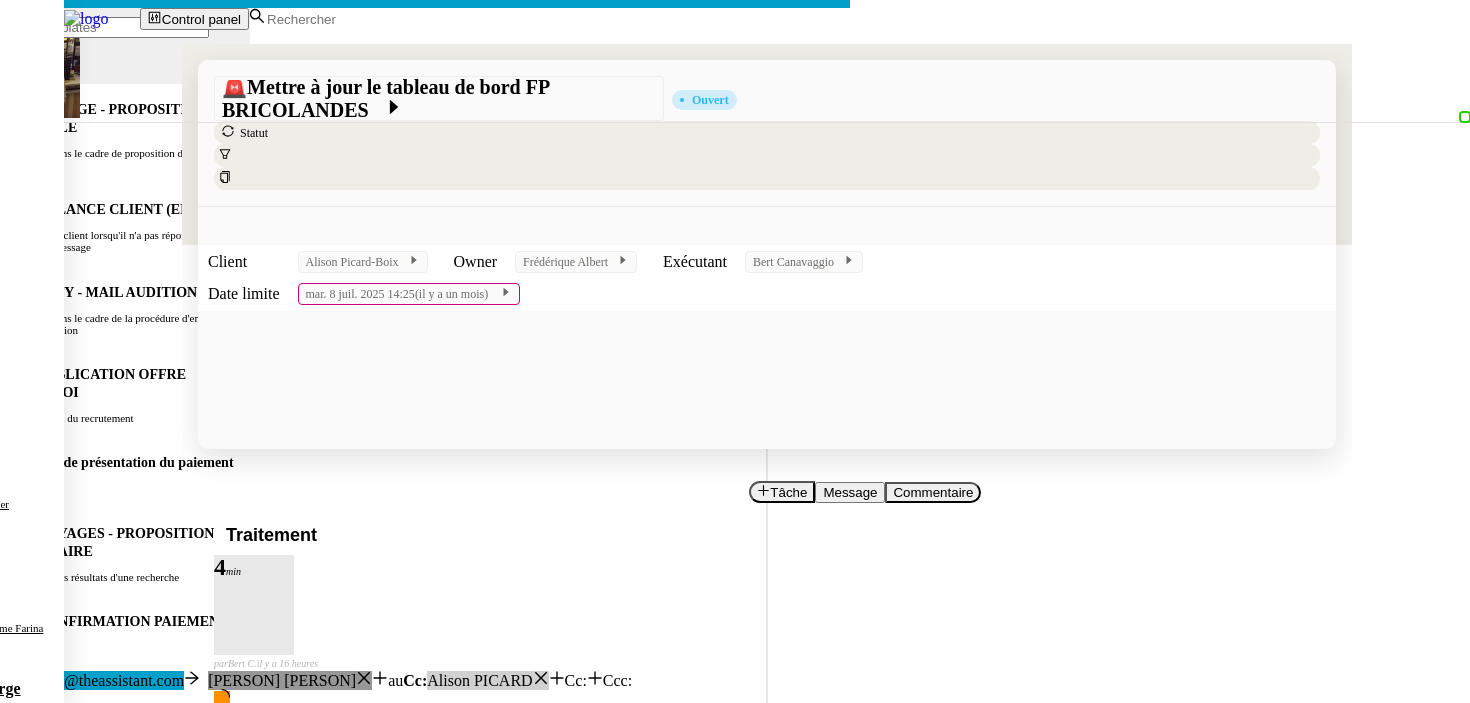 click on "Service TA - VOYAGE - PROPOSITION GLOBALE    A utiliser dans le cadre de proposition de déplacement TA - RELANCE CLIENT (EN)    Relancer un client lorsqu'il n'a pas répondu à un précédent message BAFERTY - MAIL AUDITION    A utiliser dans le cadre de la procédure d'envoi des mails d'audition TA - PUBLICATION OFFRE D'EMPLOI     Organisation du recrutement Discours de présentation du paiement sécurisé    TA - VOYAGES - PROPOSITION ITINERAIRE    Soumettre les résultats d'une recherche TA - CONFIRMATION PAIEMENT (EN)    Confirmer avec le client de modèle de transaction - Attention Plan Pro nécessaire. TA - COURRIER EXPEDIE (recommandé)    A utiliser dans le cadre de l'envoi d'un courrier recommandé TA - PARTAGE DE CALENDRIER (EN)    A utiliser pour demander au client de partager son calendrier afin de faciliter l'accès et la gestion PSPI - Appel de fonds MJL    A utiliser dans le cadre de la procédure d'appel de fonds MJL TA - RELANCE CLIENT    TA - AR PROCEDURES        21 YIELD" at bounding box center (735, 523) 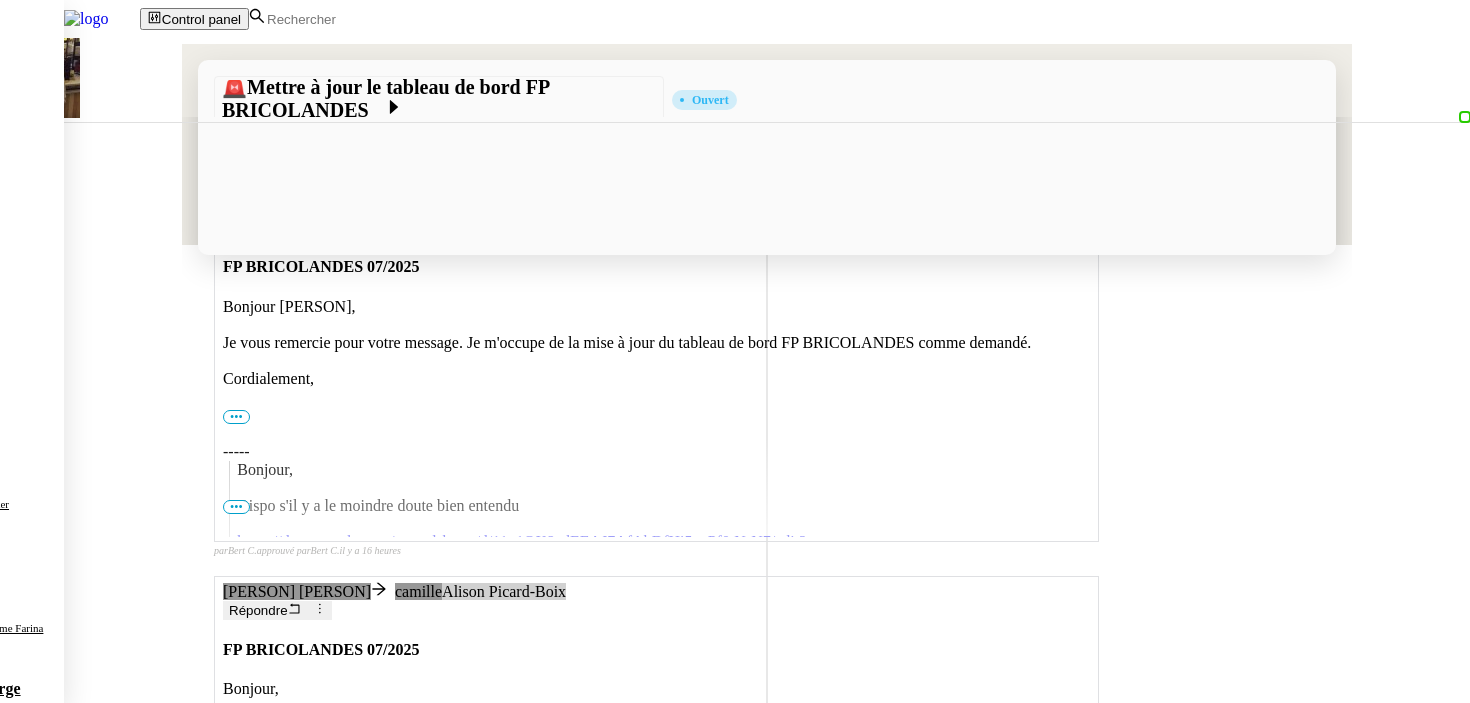 scroll, scrollTop: 503, scrollLeft: 0, axis: vertical 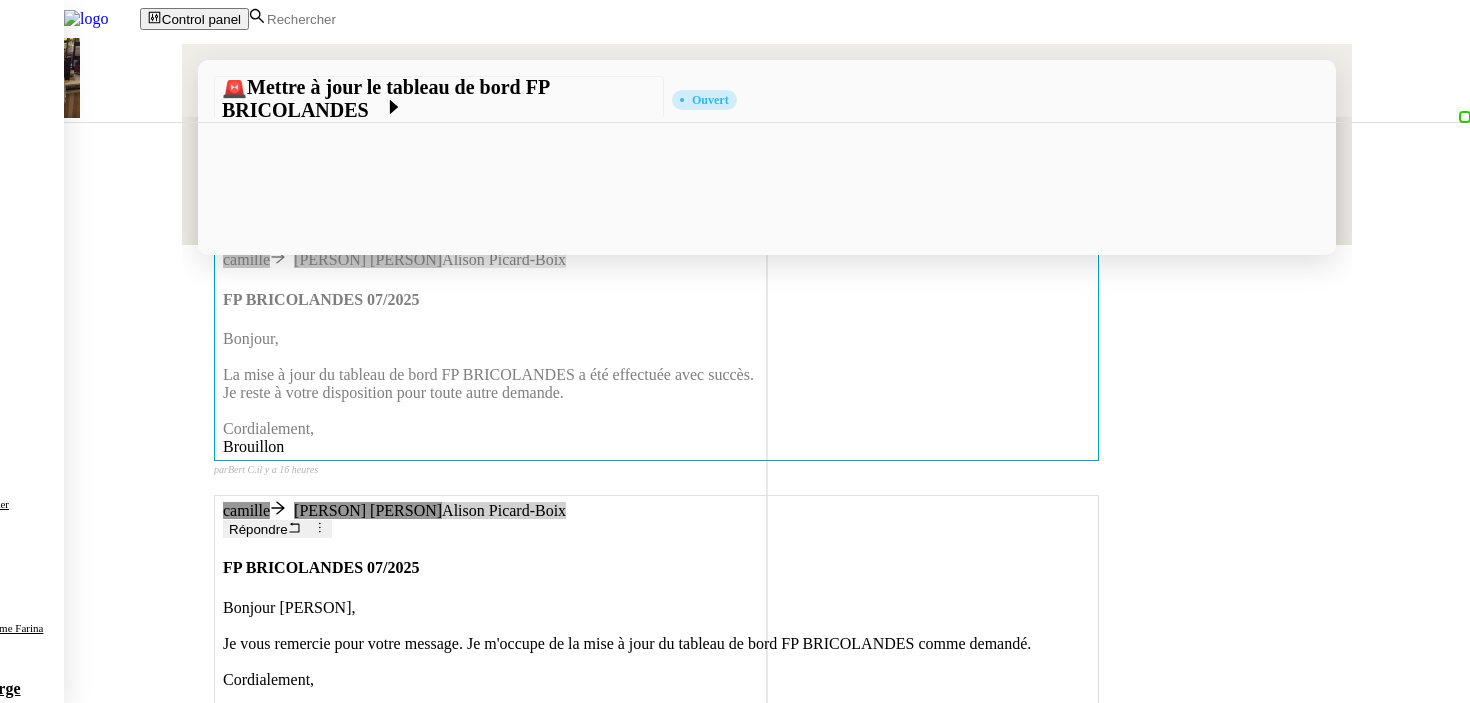 click on "Bonjour [PERSON]," at bounding box center (656, 608) 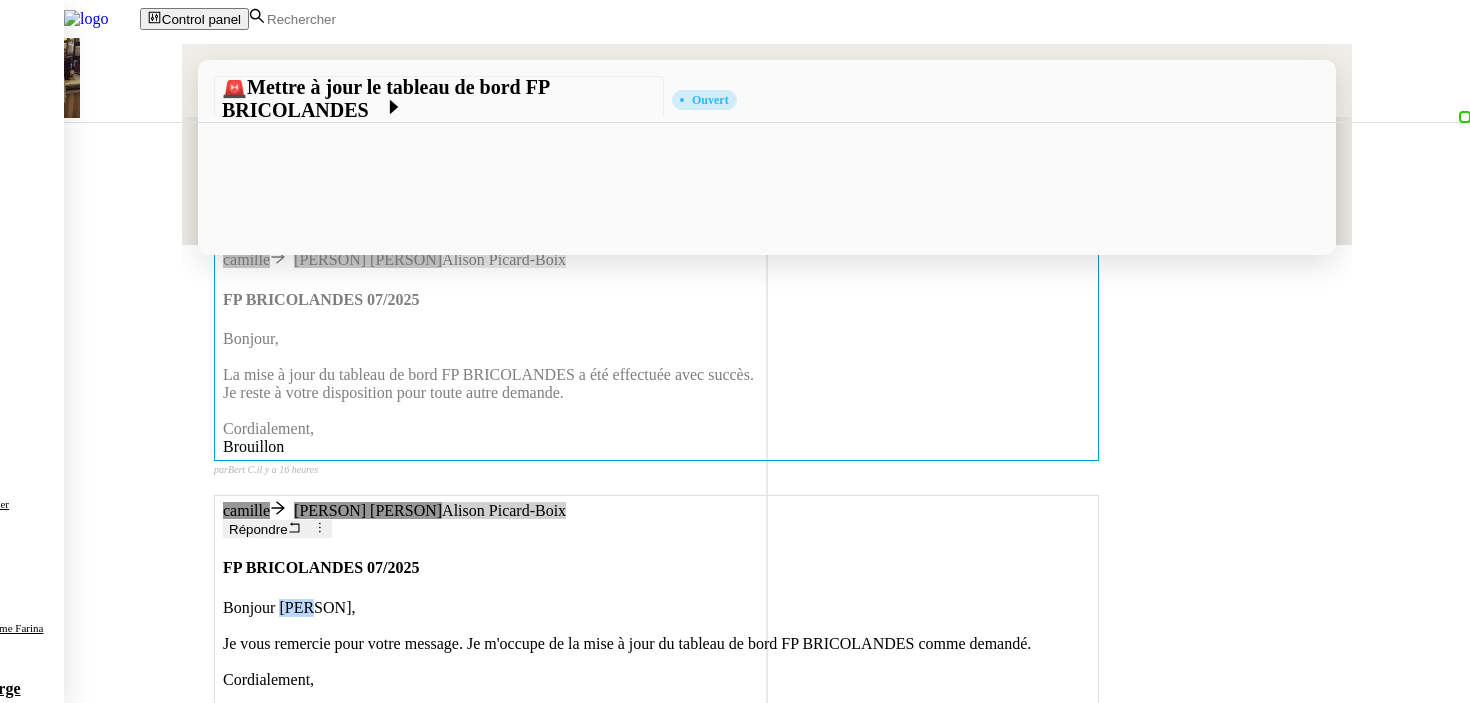 click on "Bonjour [PERSON]," at bounding box center (656, 608) 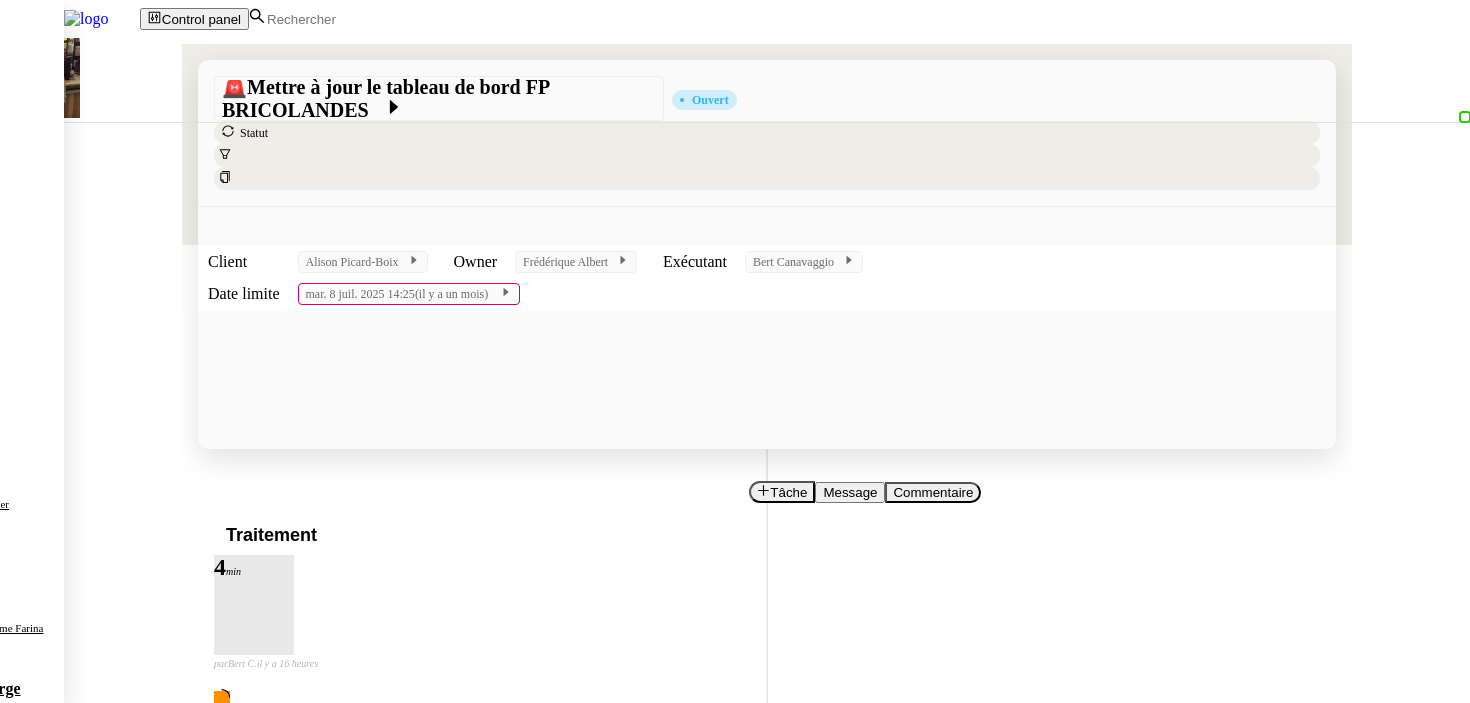 click on "Je reste à votre disposition pour toute autre demande." at bounding box center (656, 876) 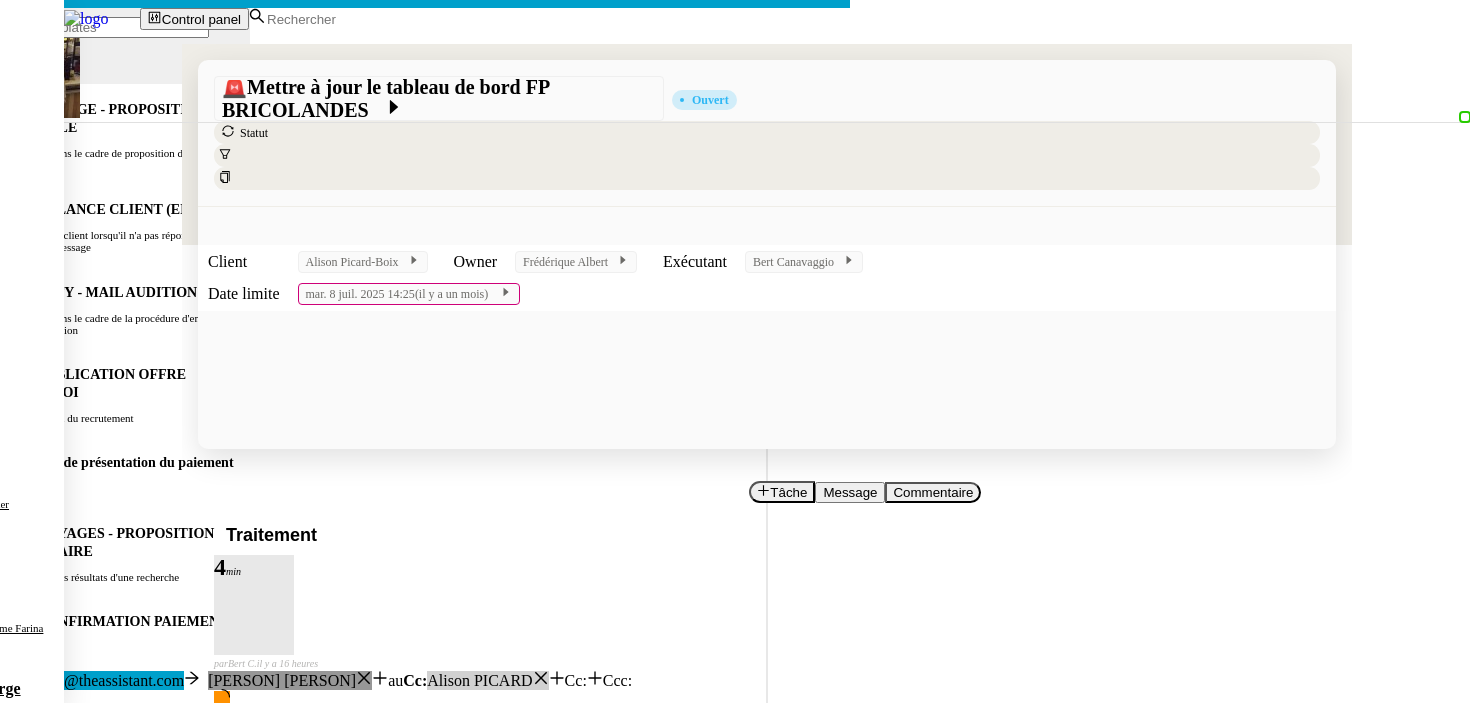 scroll, scrollTop: 0, scrollLeft: 42, axis: horizontal 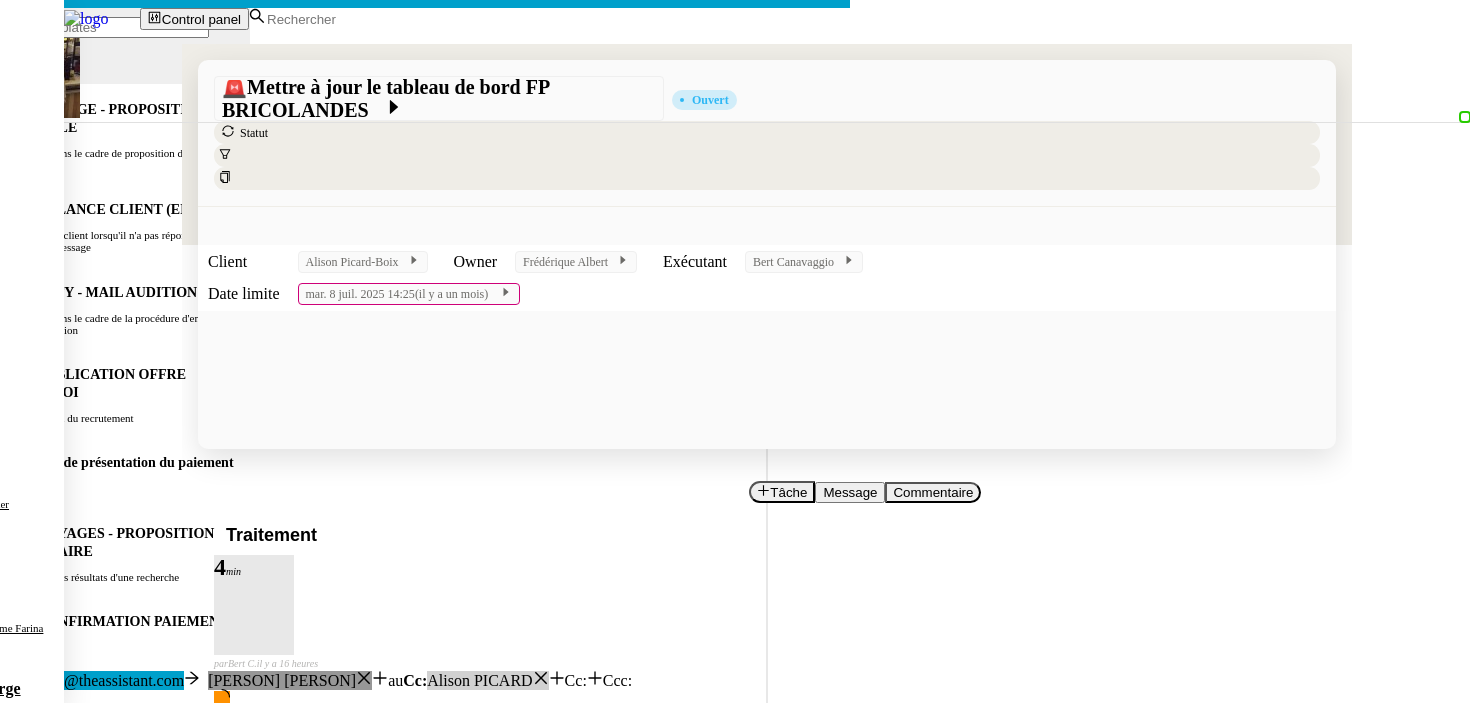click on "Envoyer Ajouter des fichiers Supprimer Fermer" 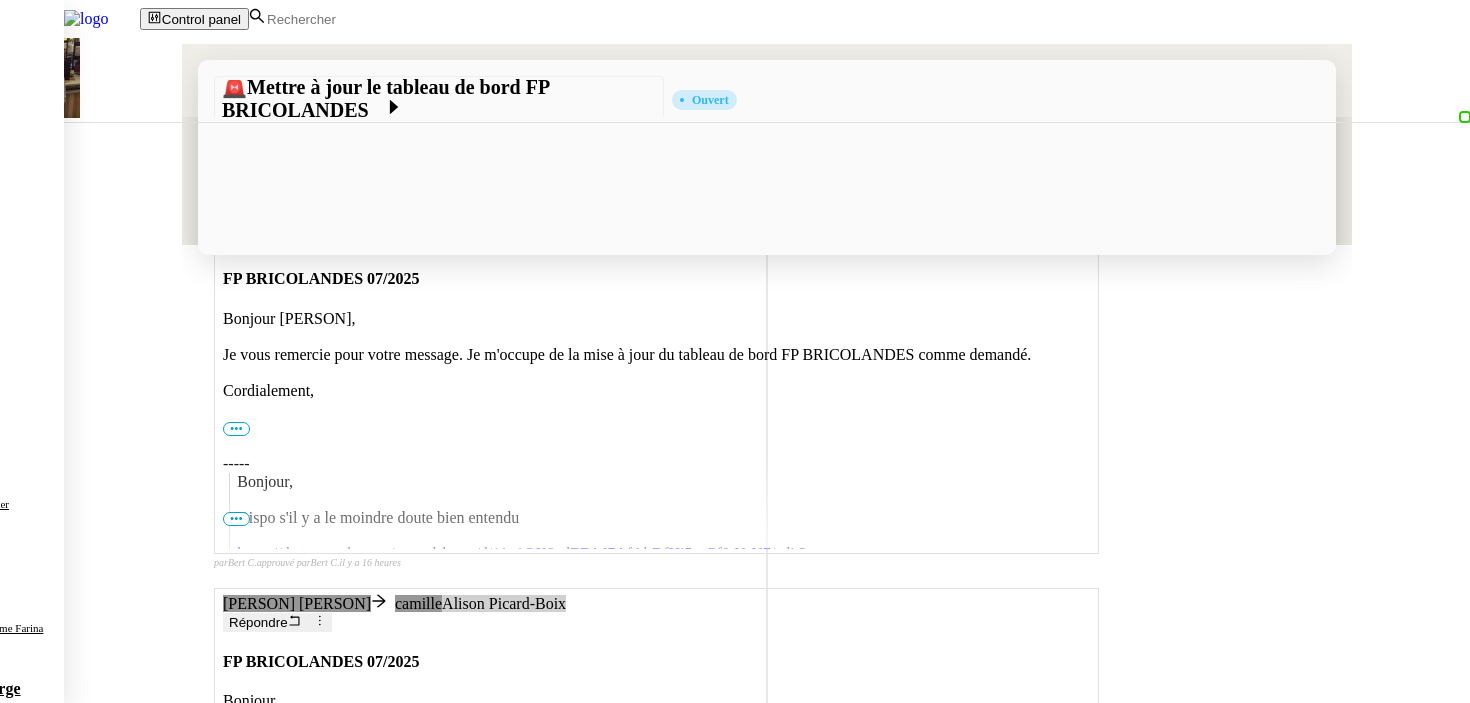 scroll, scrollTop: 0, scrollLeft: 0, axis: both 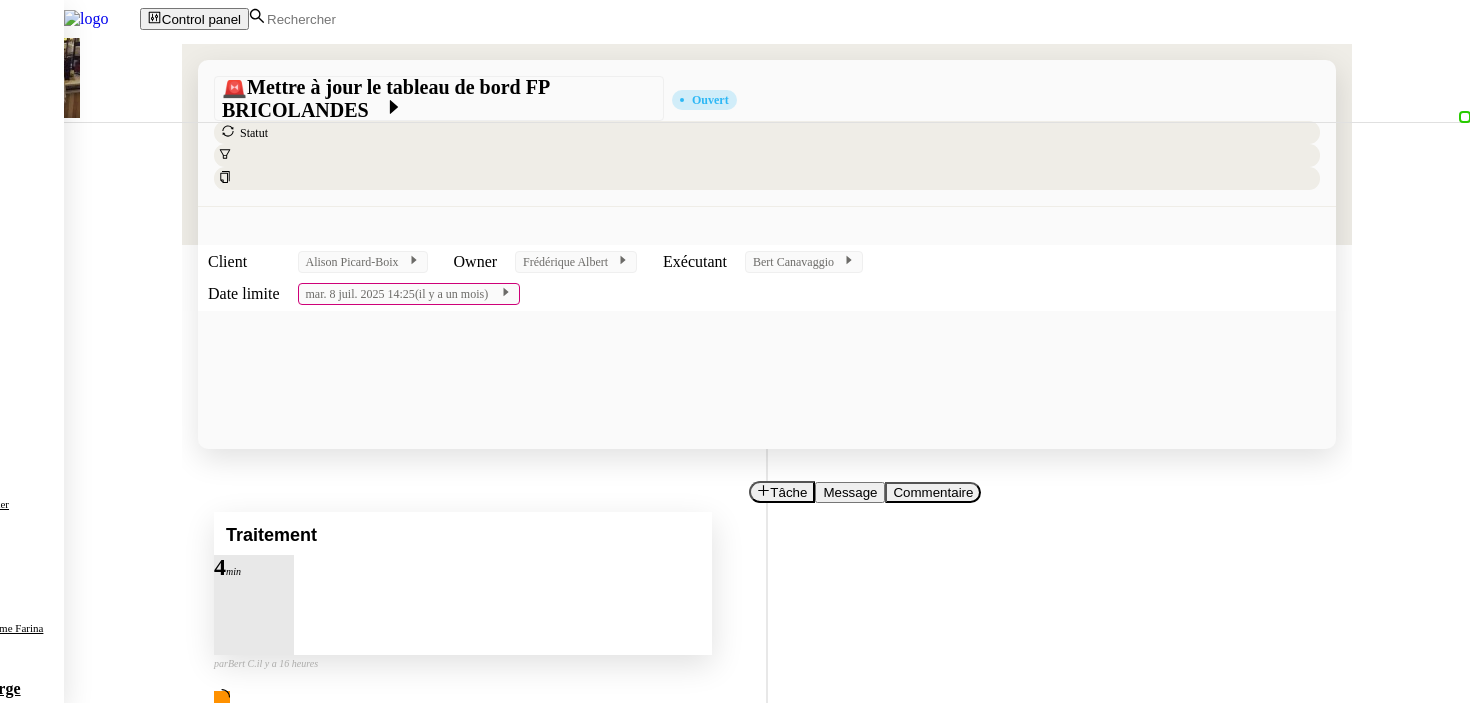 click at bounding box center (254, 579) 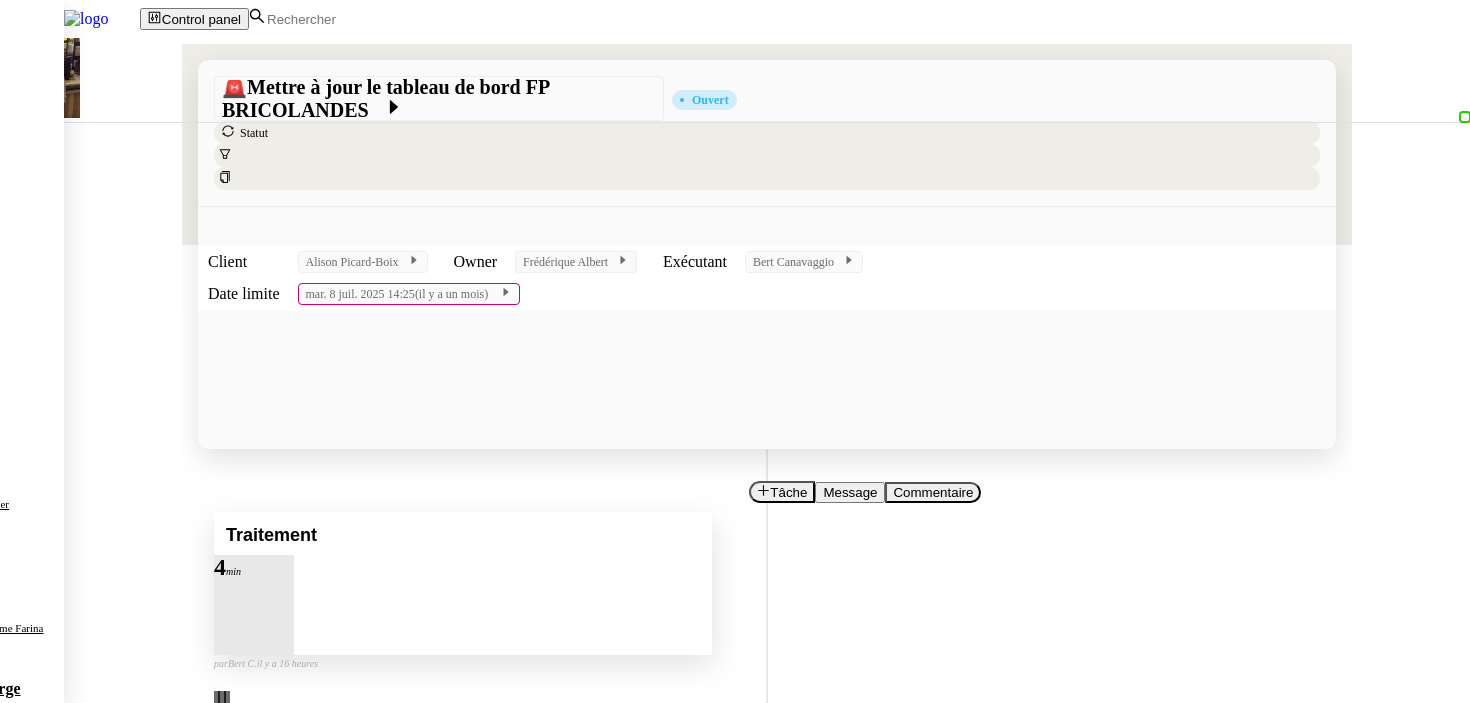 click at bounding box center [274, 579] 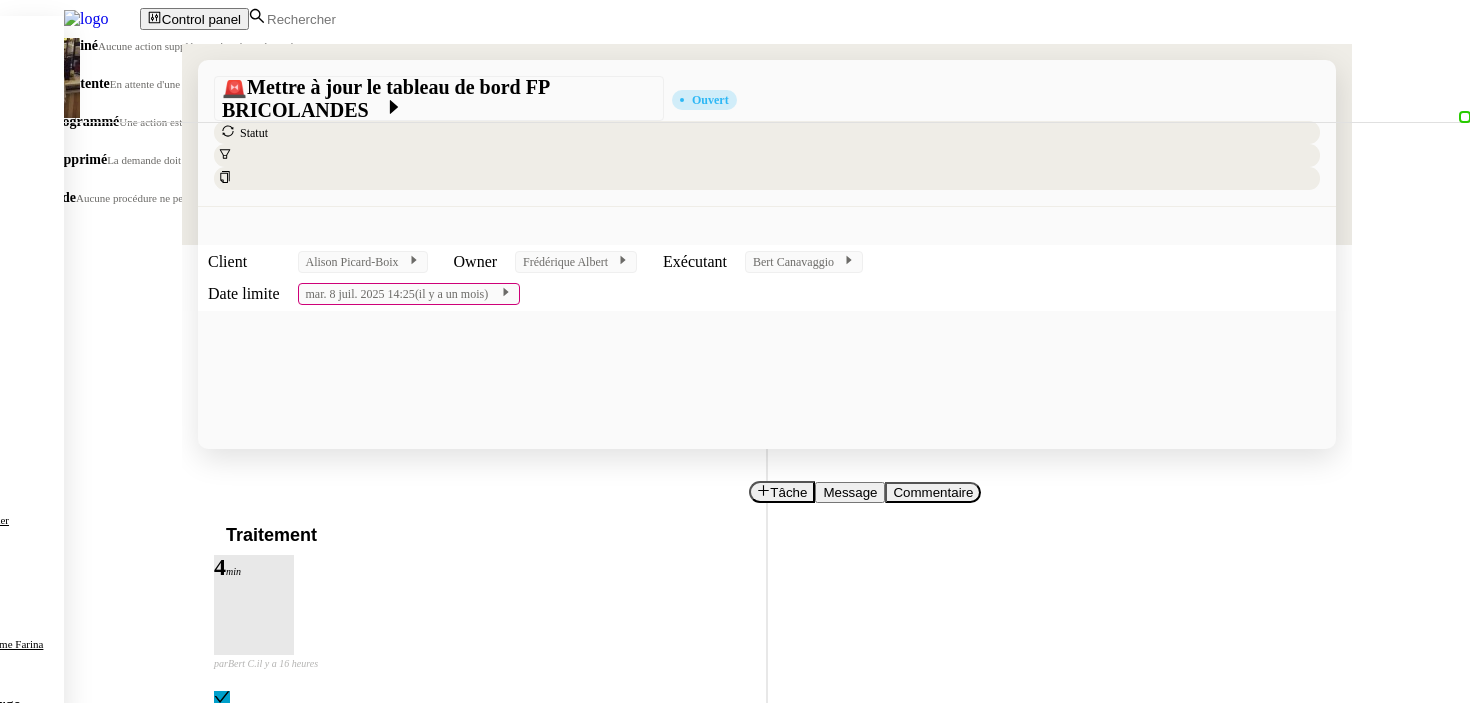click on "En attente" at bounding box center [79, 83] 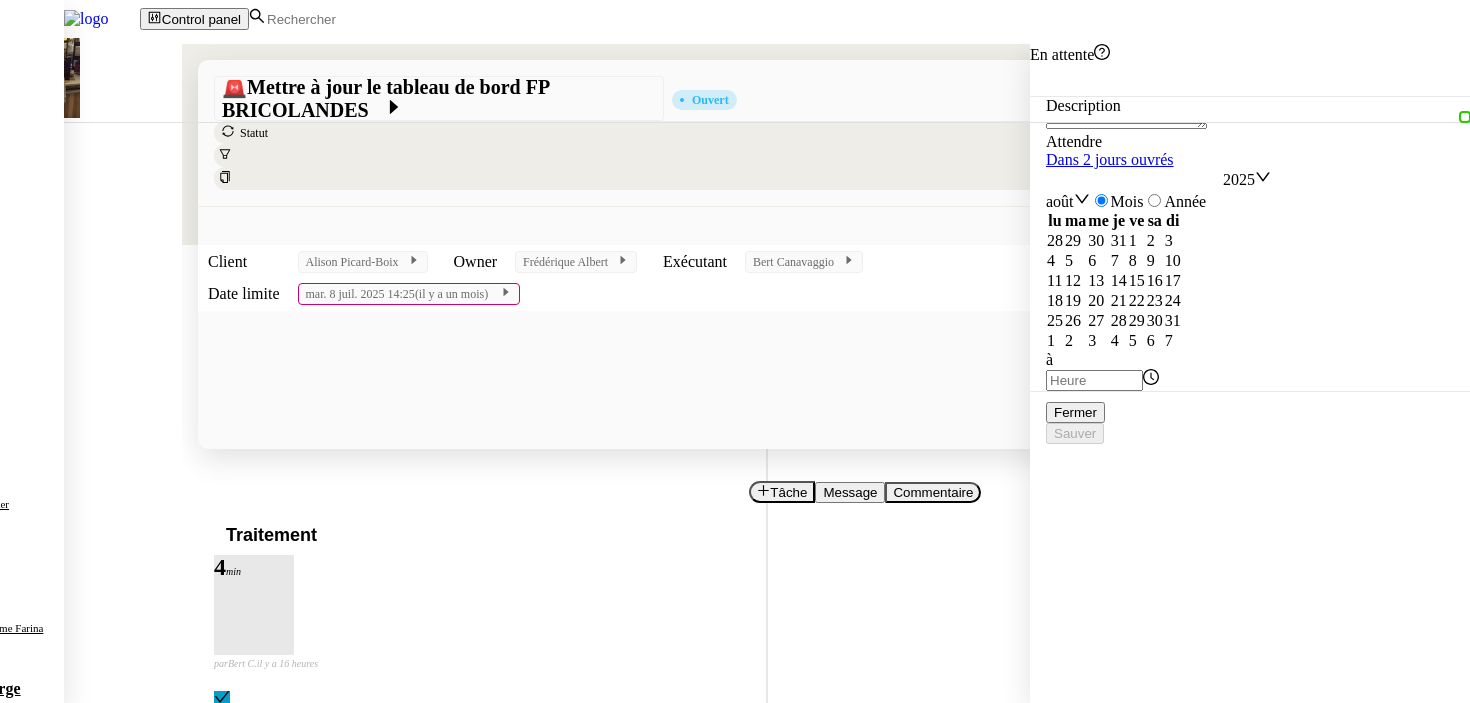 click on "Dans 2 jours ouvrés" 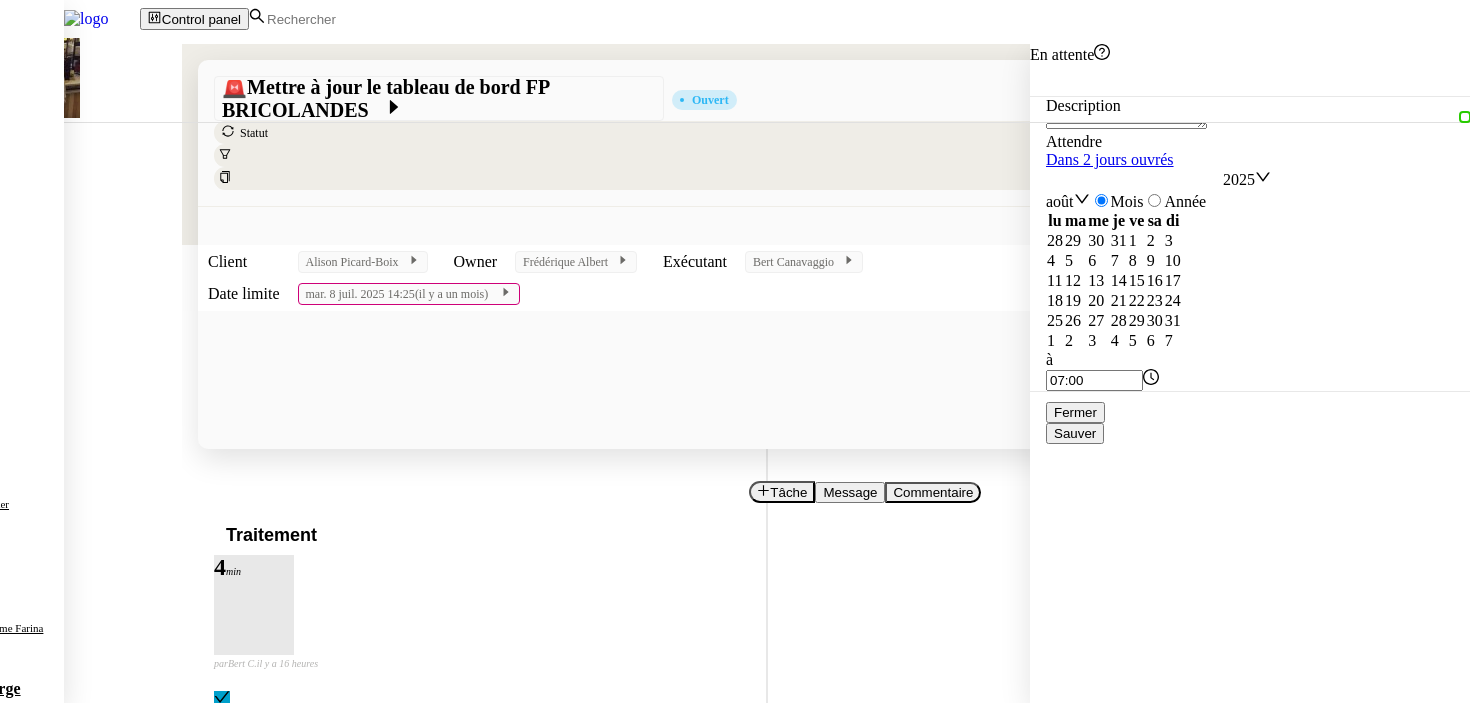 click on "Sauver" 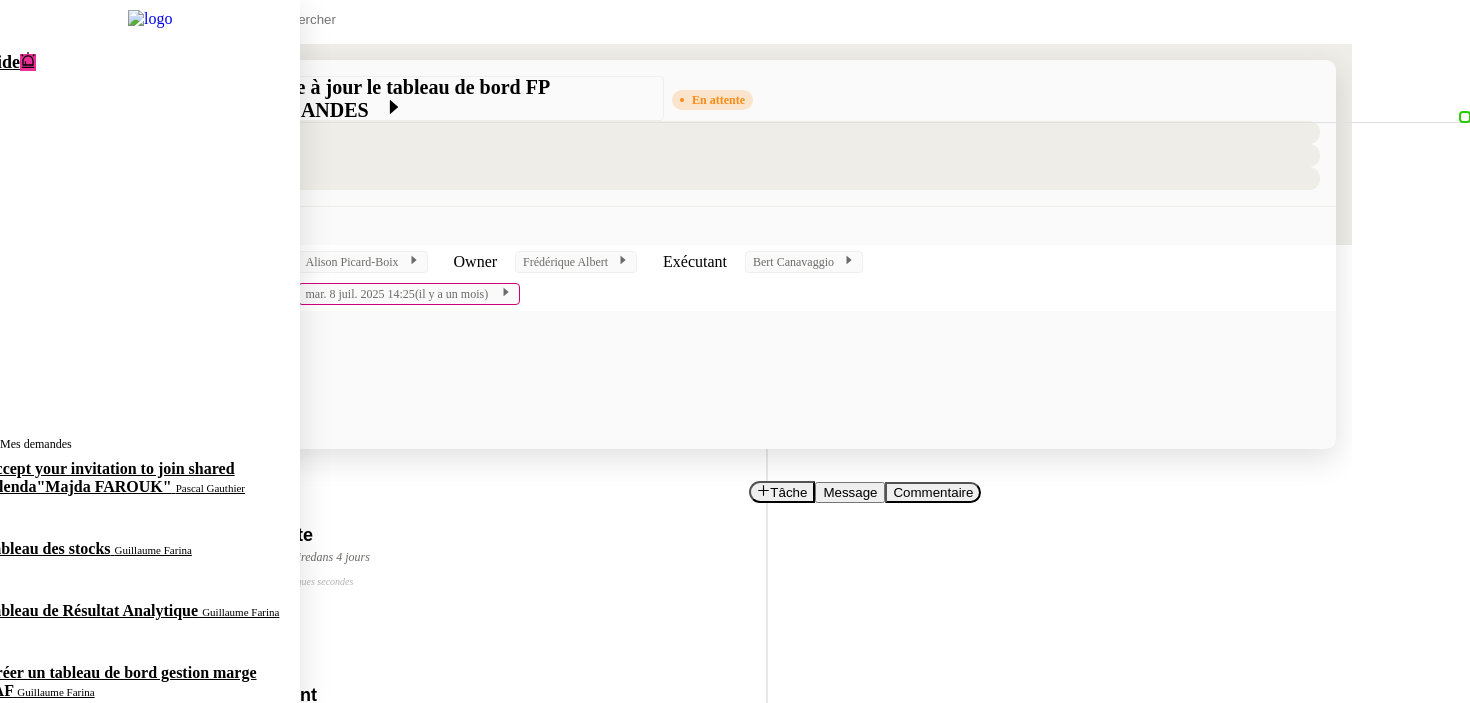click on "Mettre à jour historique Abaco Exercice 2024 - 2025    [PERSON] [PERSON]" 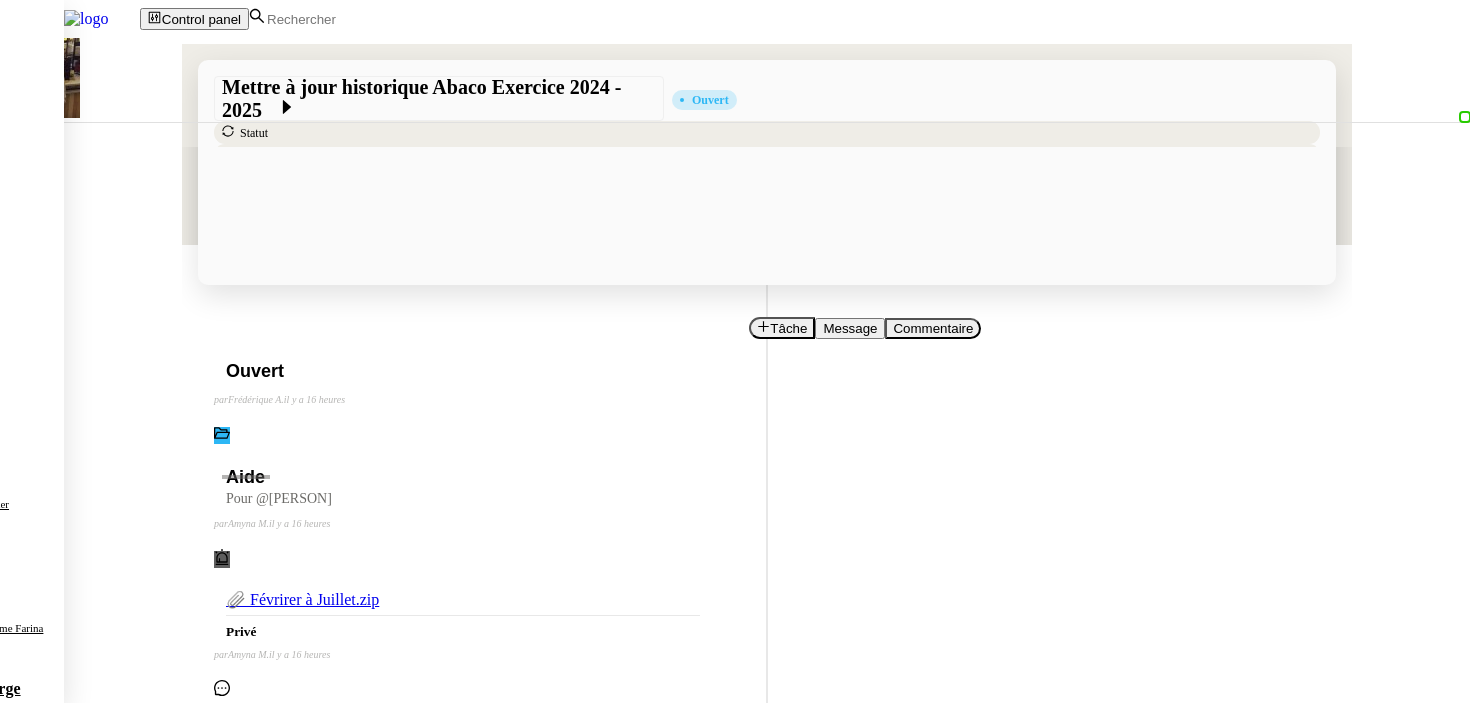 scroll, scrollTop: 0, scrollLeft: 0, axis: both 